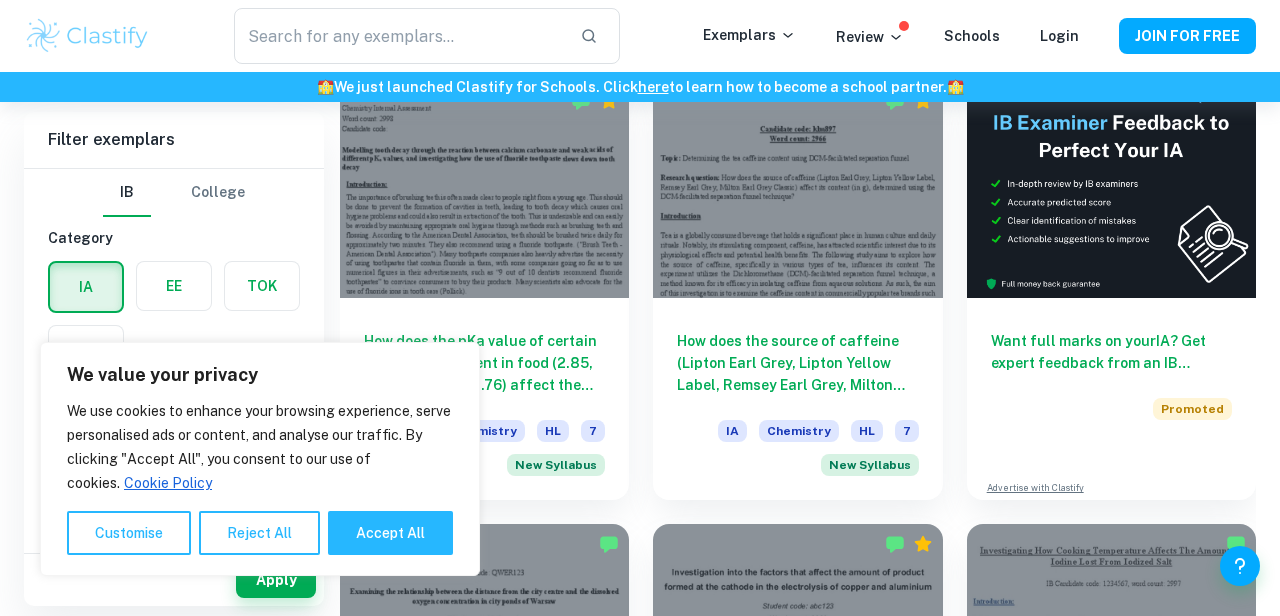 scroll, scrollTop: 659, scrollLeft: 0, axis: vertical 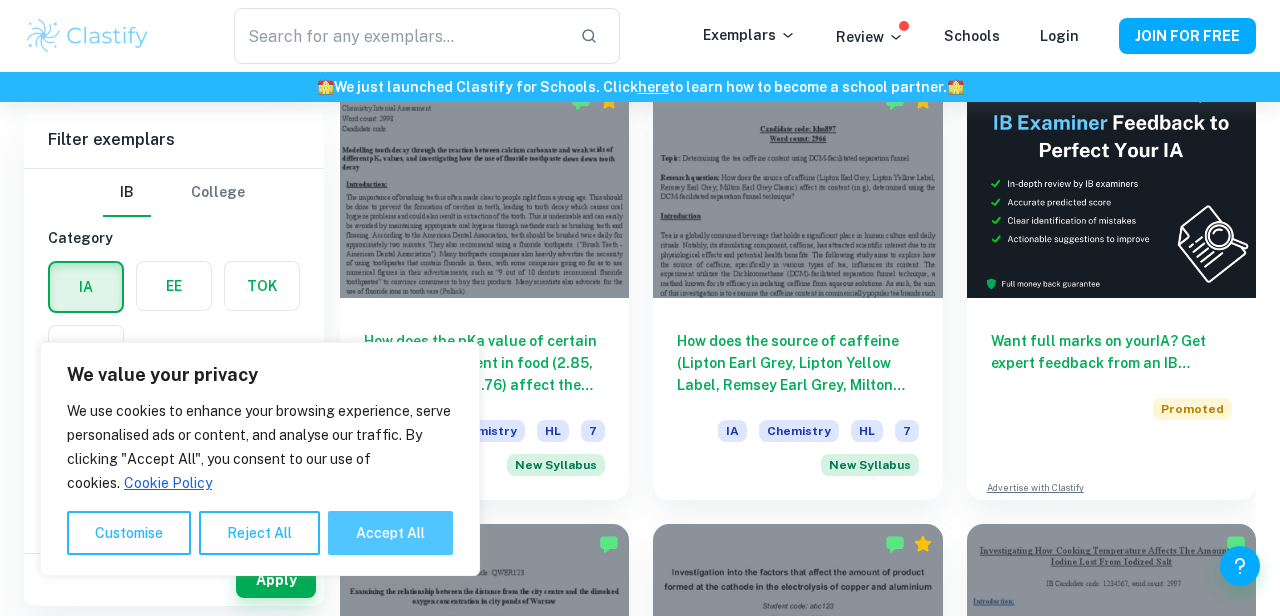 click on "Accept All" at bounding box center (390, 533) 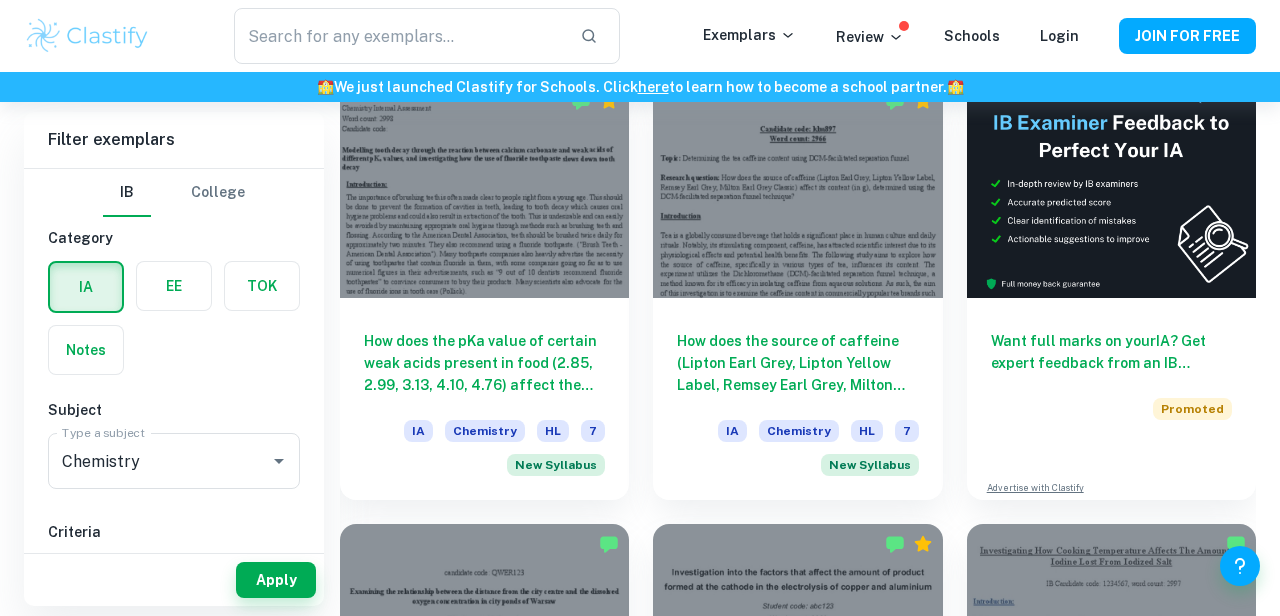 checkbox on "true" 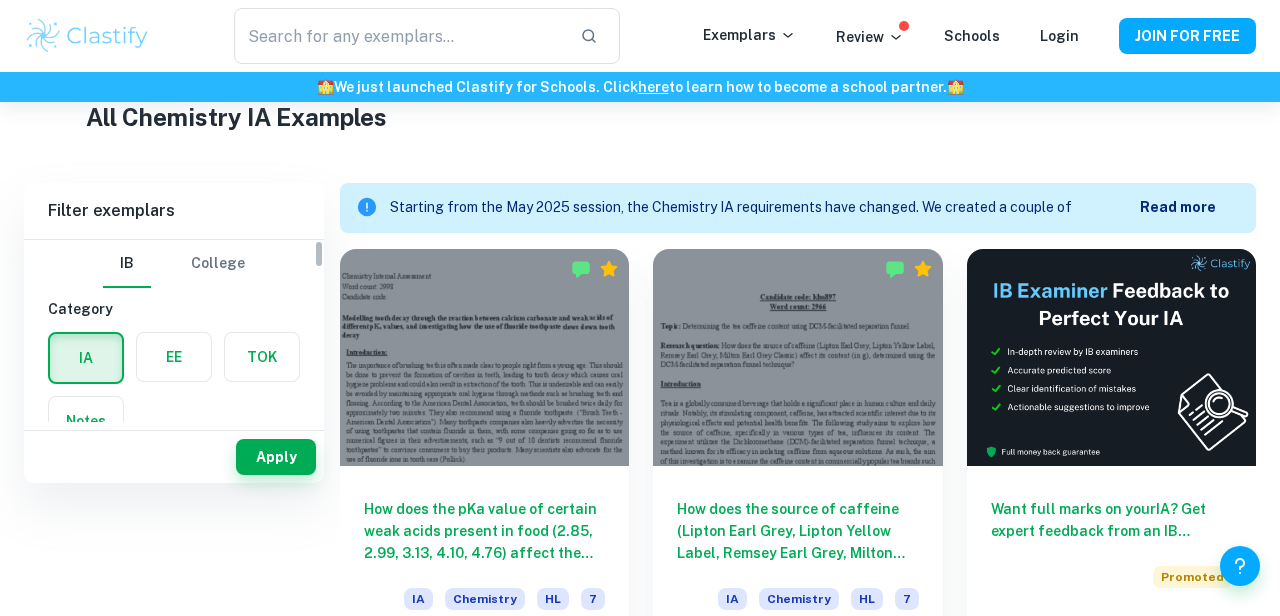 scroll, scrollTop: 146, scrollLeft: 0, axis: vertical 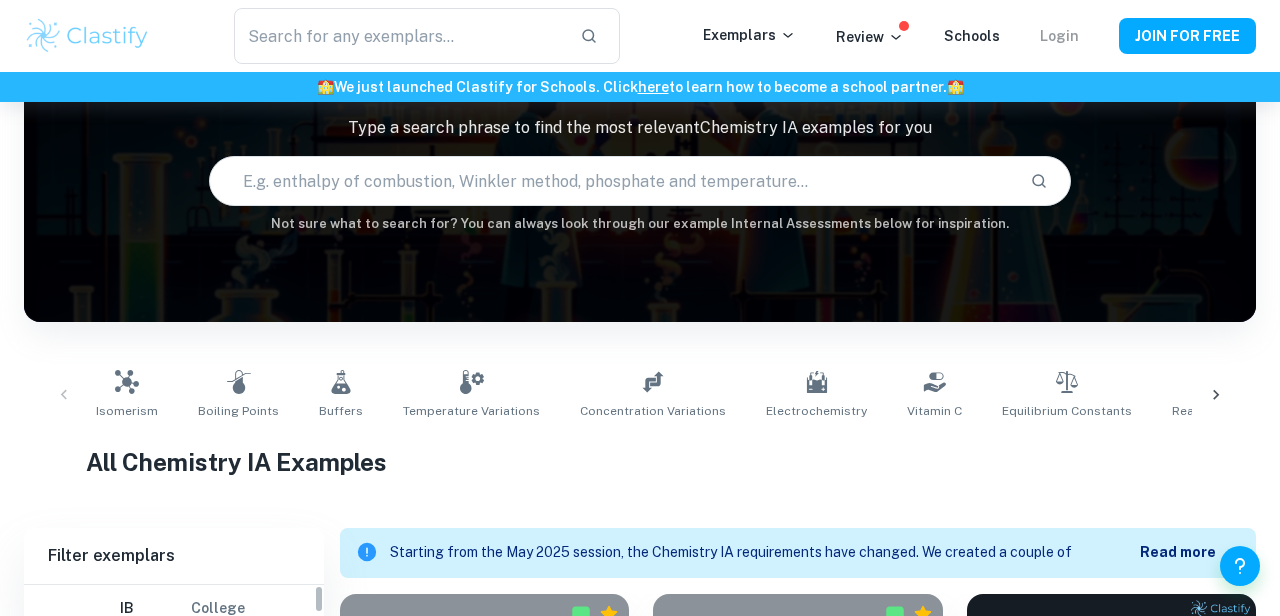 click on "Login" at bounding box center (1059, 36) 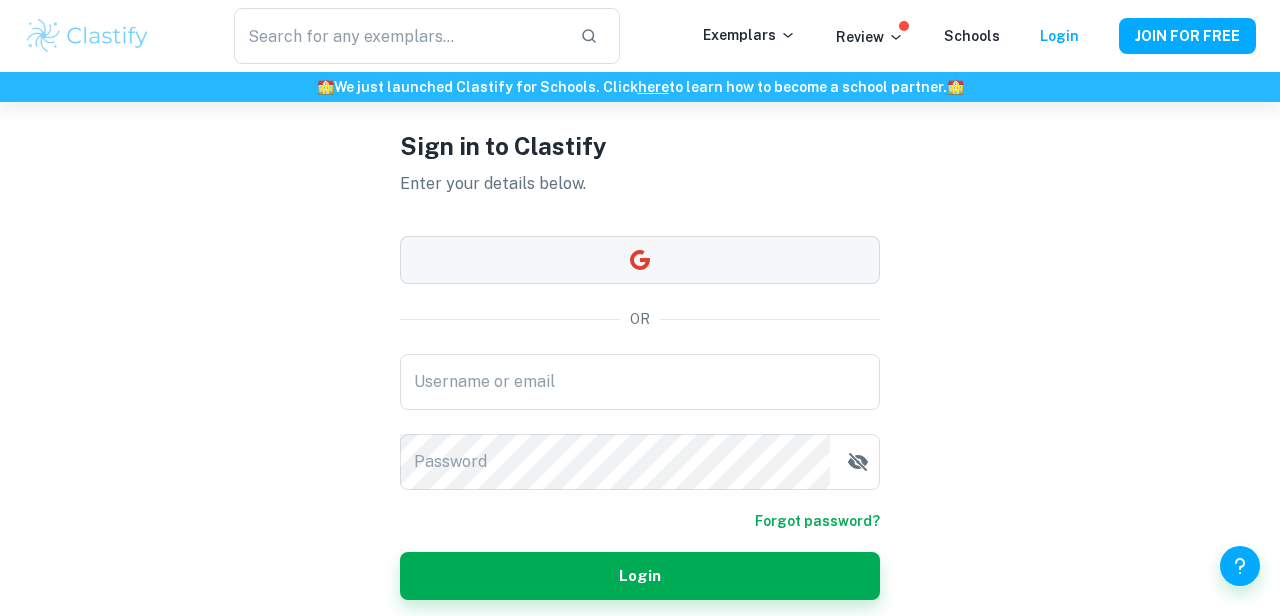 scroll, scrollTop: 100, scrollLeft: 0, axis: vertical 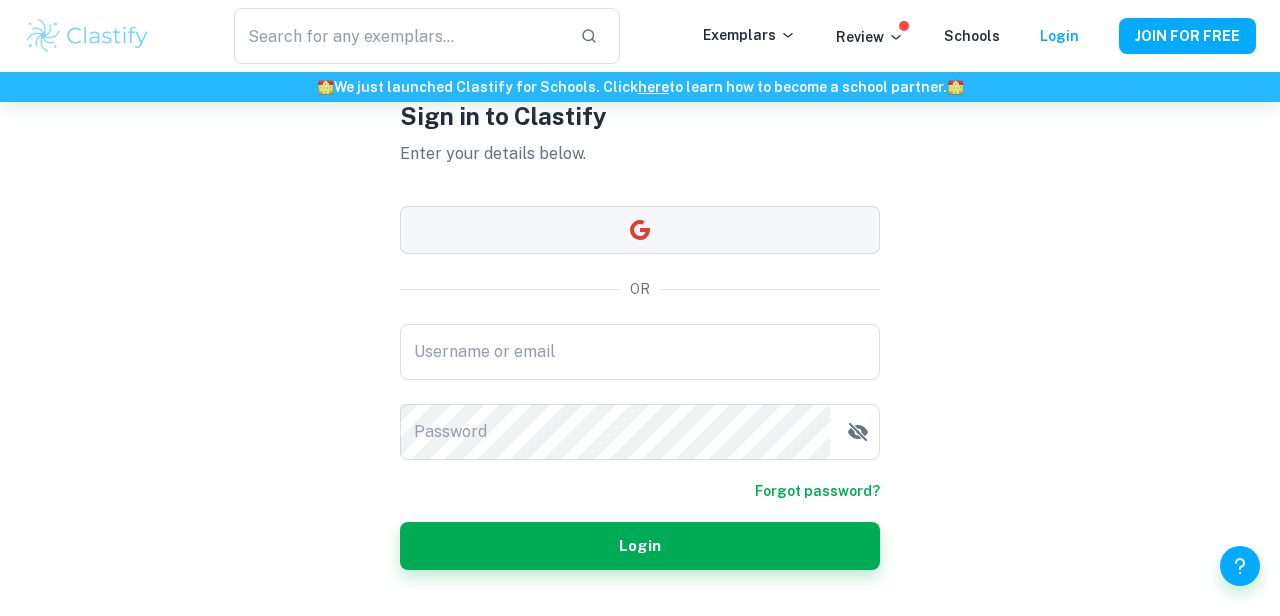 click at bounding box center [640, 230] 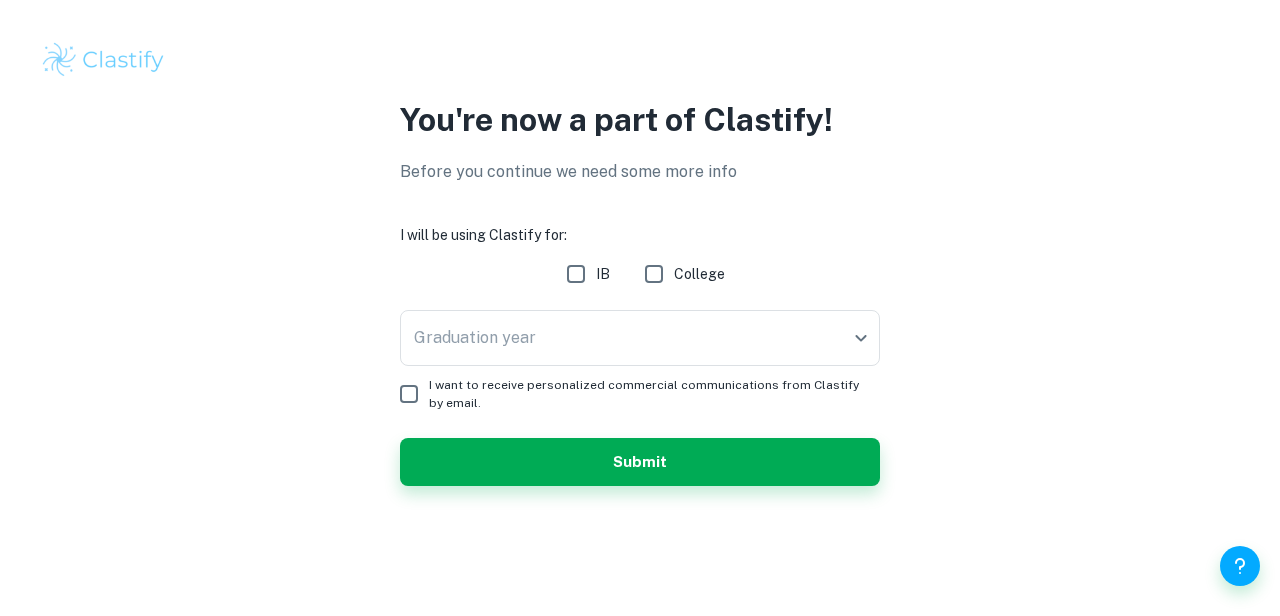 scroll, scrollTop: 0, scrollLeft: 0, axis: both 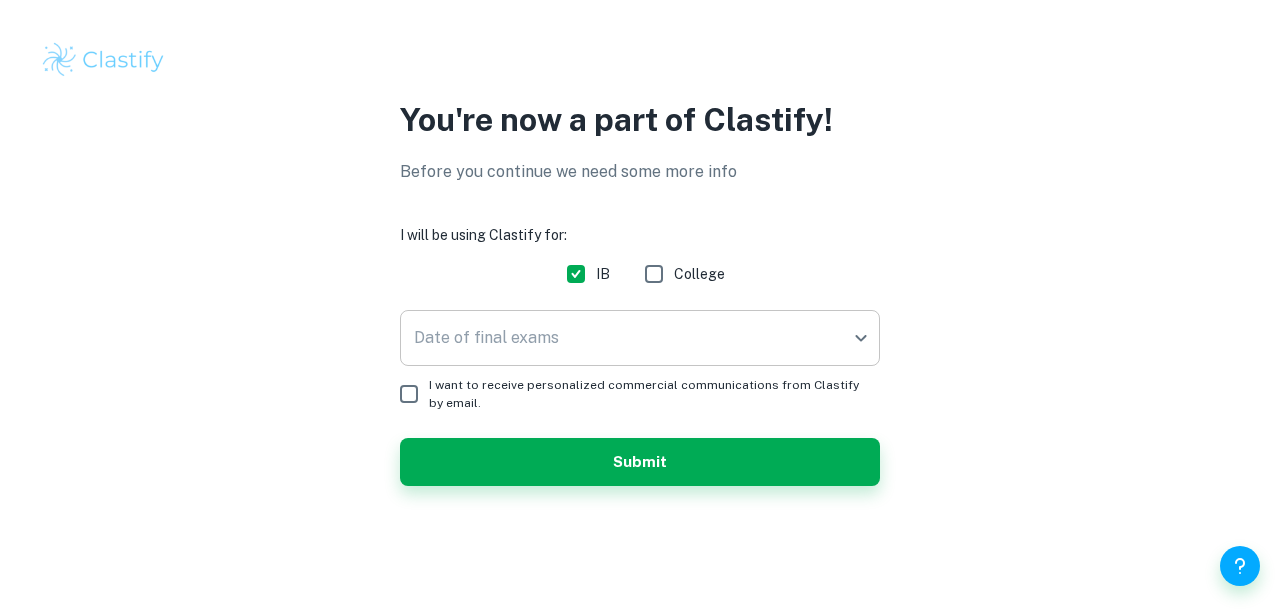 click on "We value your privacy We use cookies to enhance your browsing experience, serve personalised ads or content, and analyse our traffic. By clicking "Accept All", you consent to our use of cookies.   Cookie Policy Customise   Reject All   Accept All   Customise Consent Preferences   We use cookies to help you navigate efficiently and perform certain functions. You will find detailed information about all cookies under each consent category below. The cookies that are categorised as "Necessary" are stored on your browser as they are essential for enabling the basic functionalities of the site. ...  Show more For more information on how Google's third-party cookies operate and handle your data, see:   Google Privacy Policy Necessary Always Active Necessary cookies are required to enable the basic features of this site, such as providing secure log-in or adjusting your consent preferences. These cookies do not store any personally identifiable data. Functional Analytics Performance Advertisement Uncategorised" at bounding box center (640, 308) 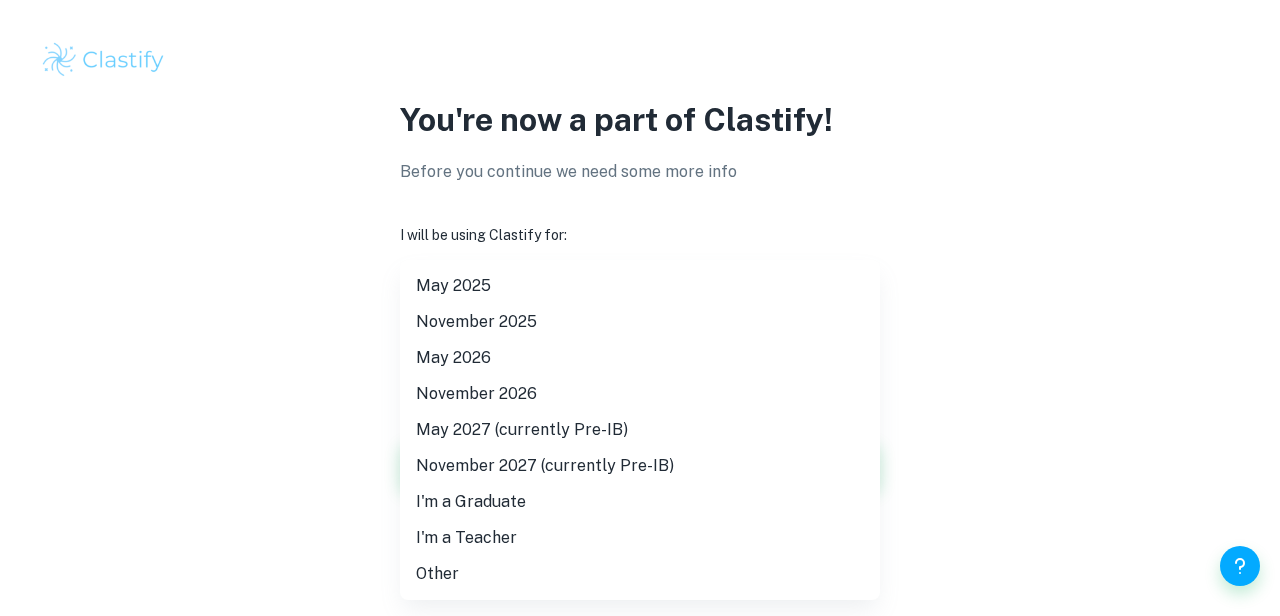 click on "I'm a Teacher" at bounding box center [640, 538] 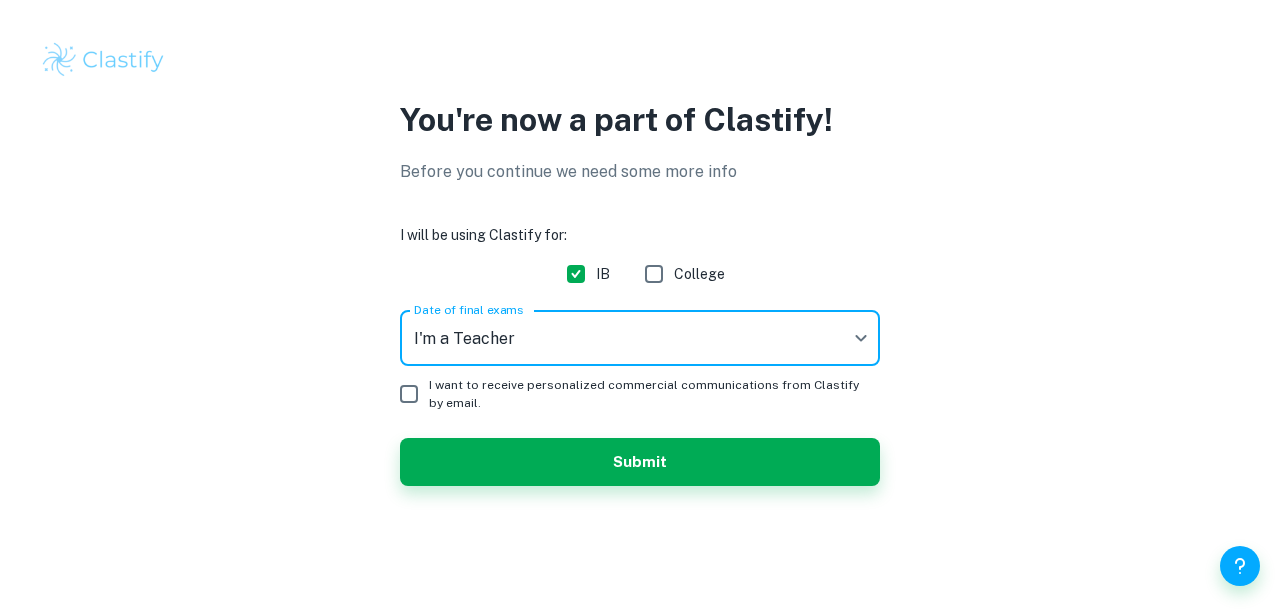 click on "I want to receive personalized commercial communications from Clastify by email." at bounding box center [409, 394] 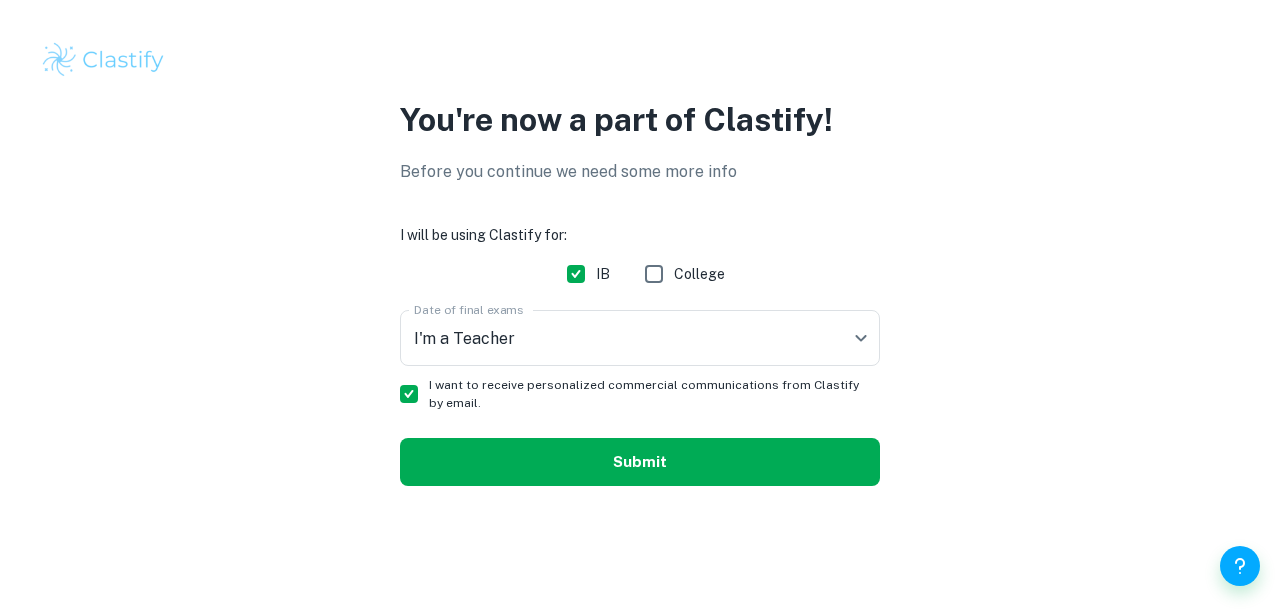 click on "Submit" at bounding box center (640, 462) 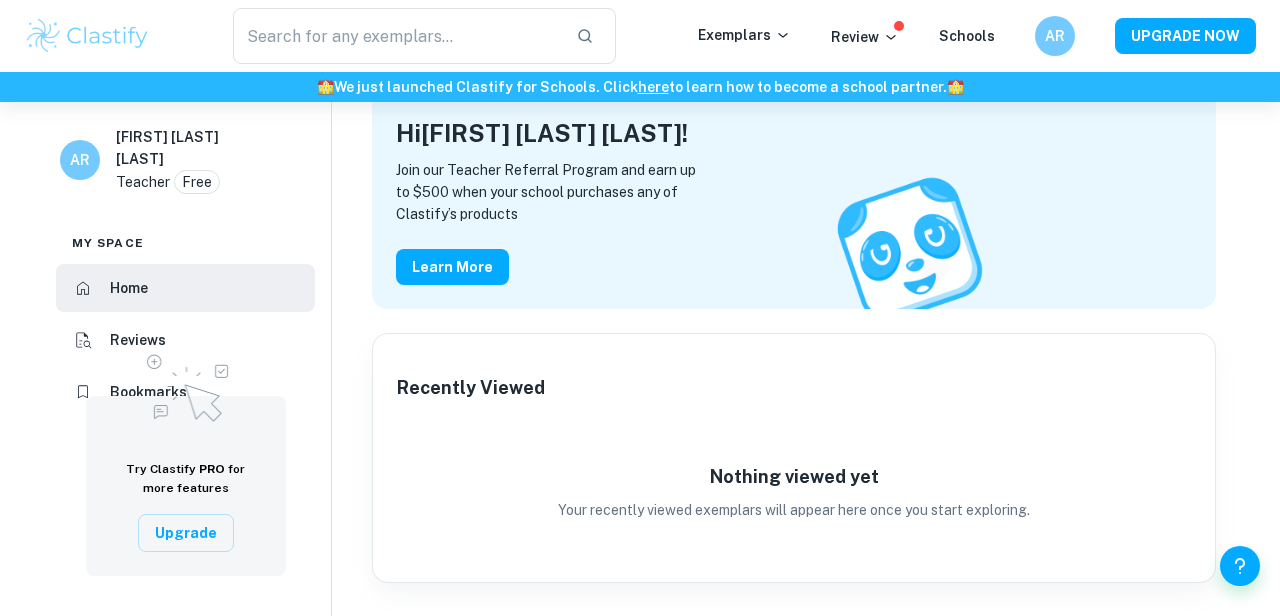 scroll, scrollTop: 0, scrollLeft: 0, axis: both 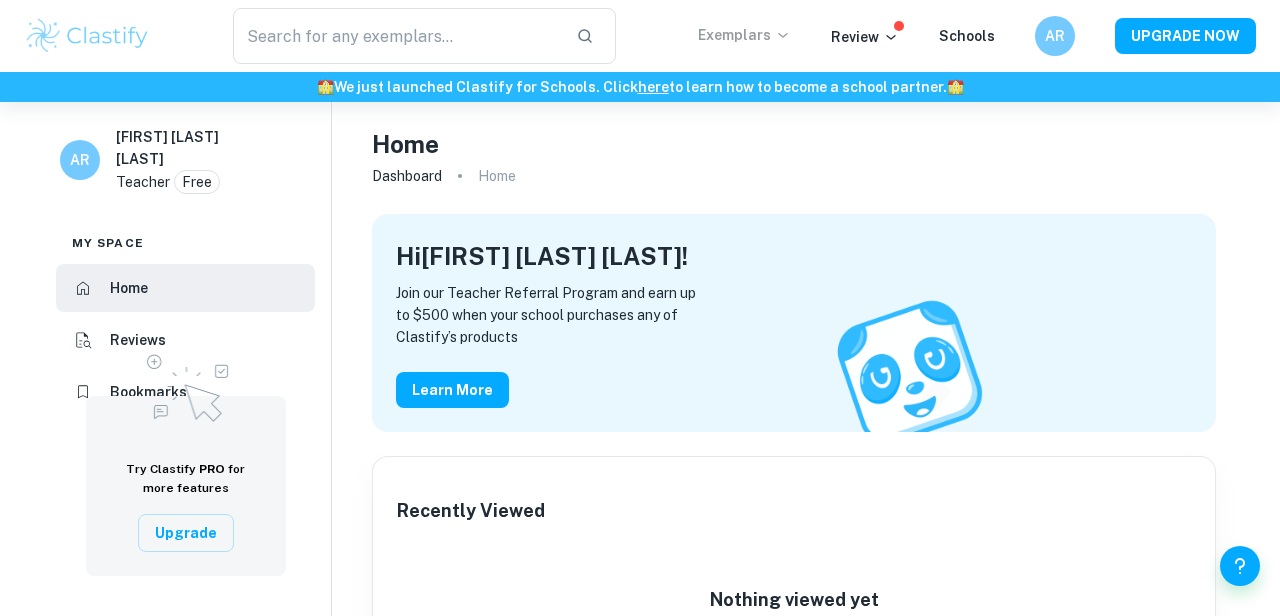 click 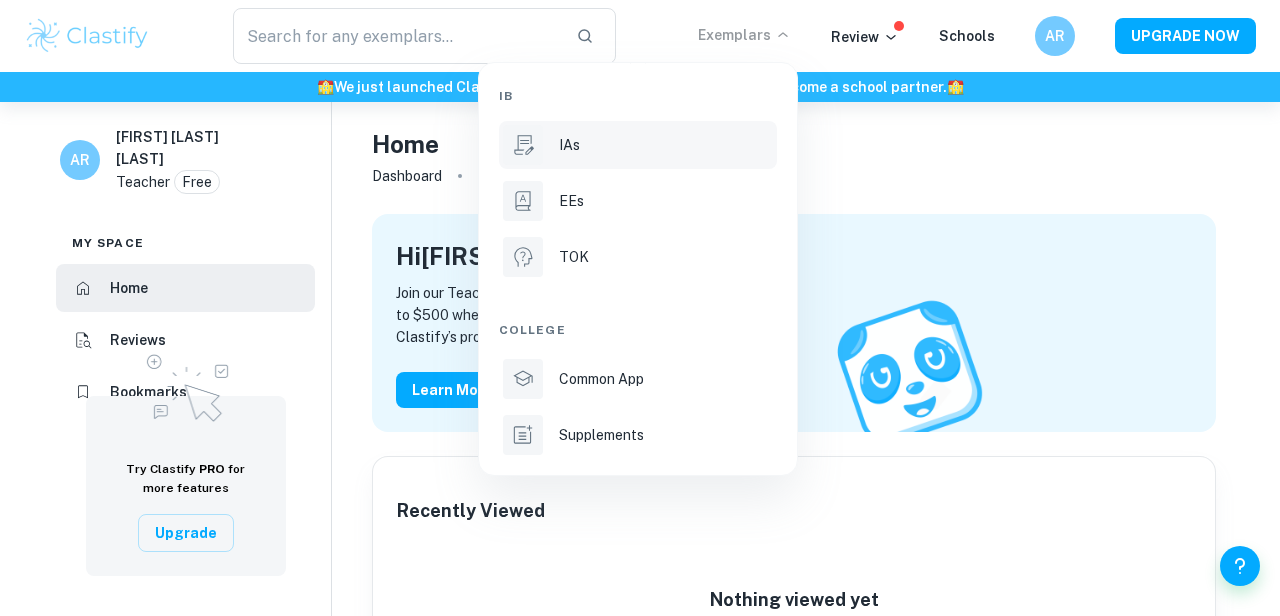 click on "IAs" at bounding box center (666, 145) 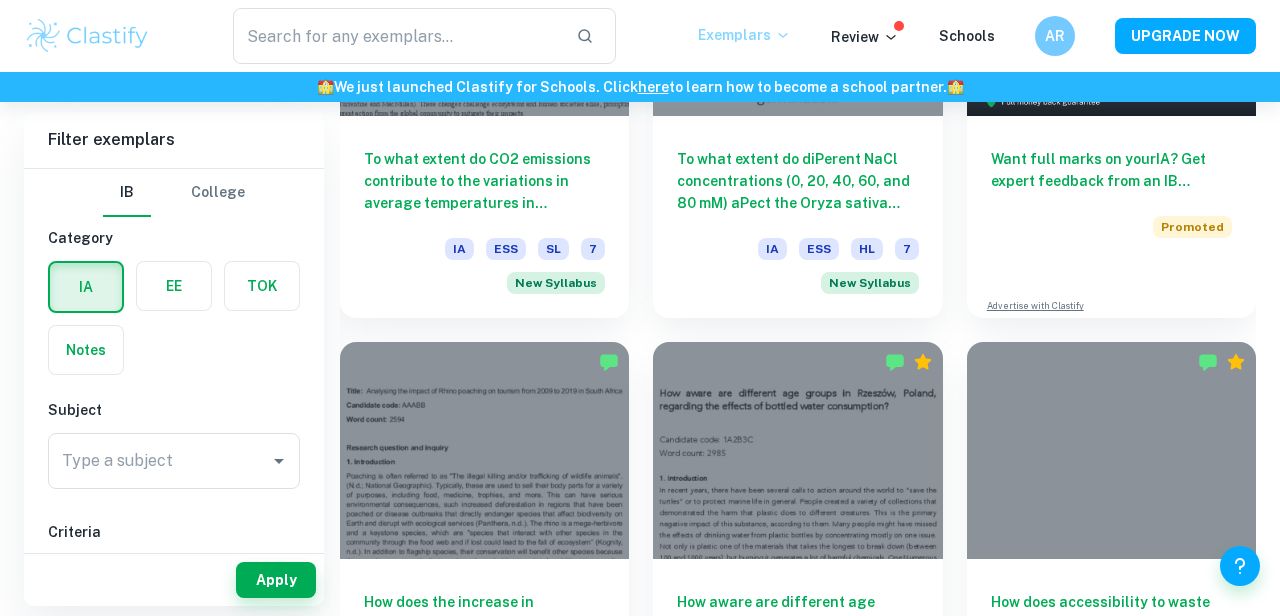 scroll, scrollTop: 802, scrollLeft: 0, axis: vertical 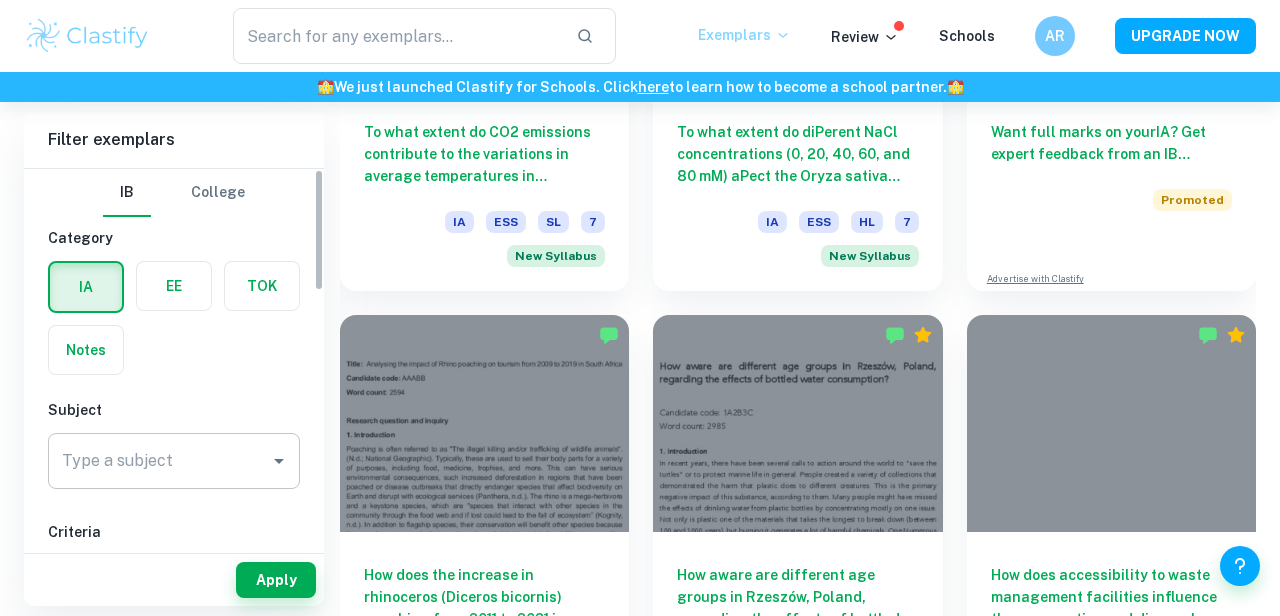 click on "Type a subject" at bounding box center (159, 461) 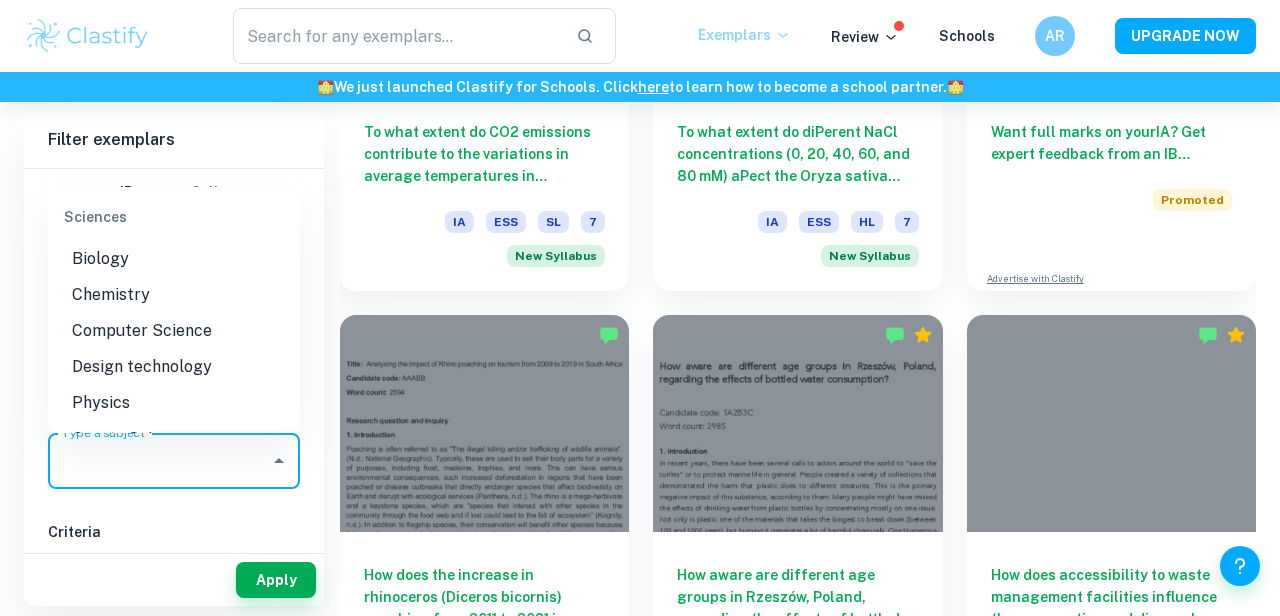 scroll, scrollTop: 2361, scrollLeft: 0, axis: vertical 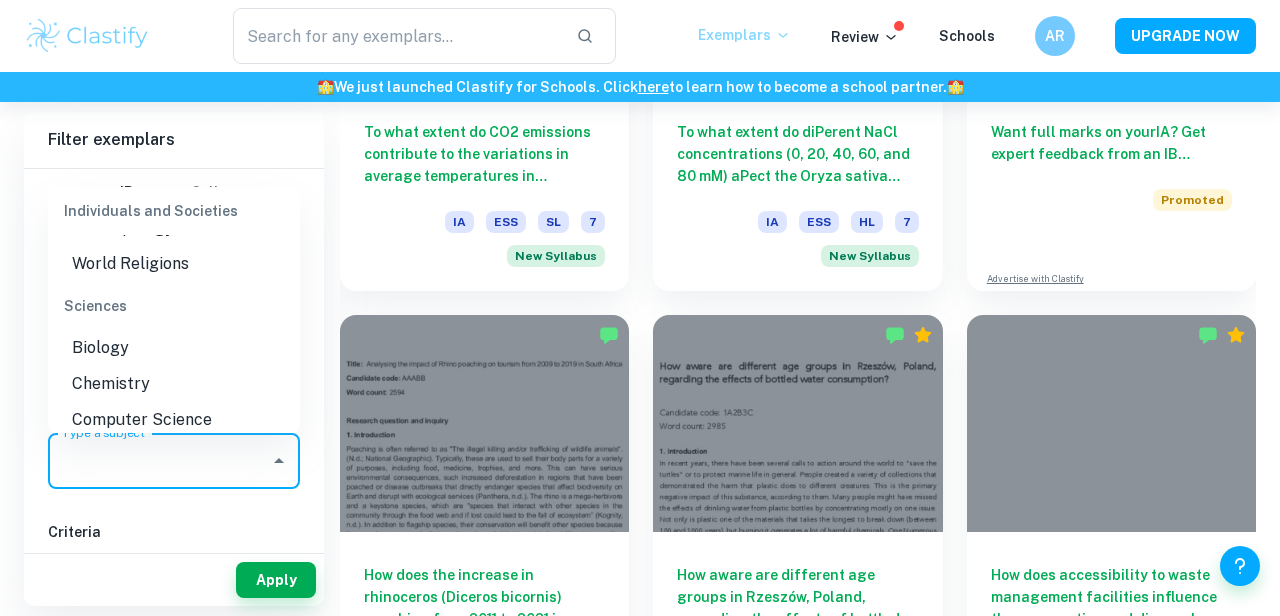 click on "Chemistry" at bounding box center (174, 384) 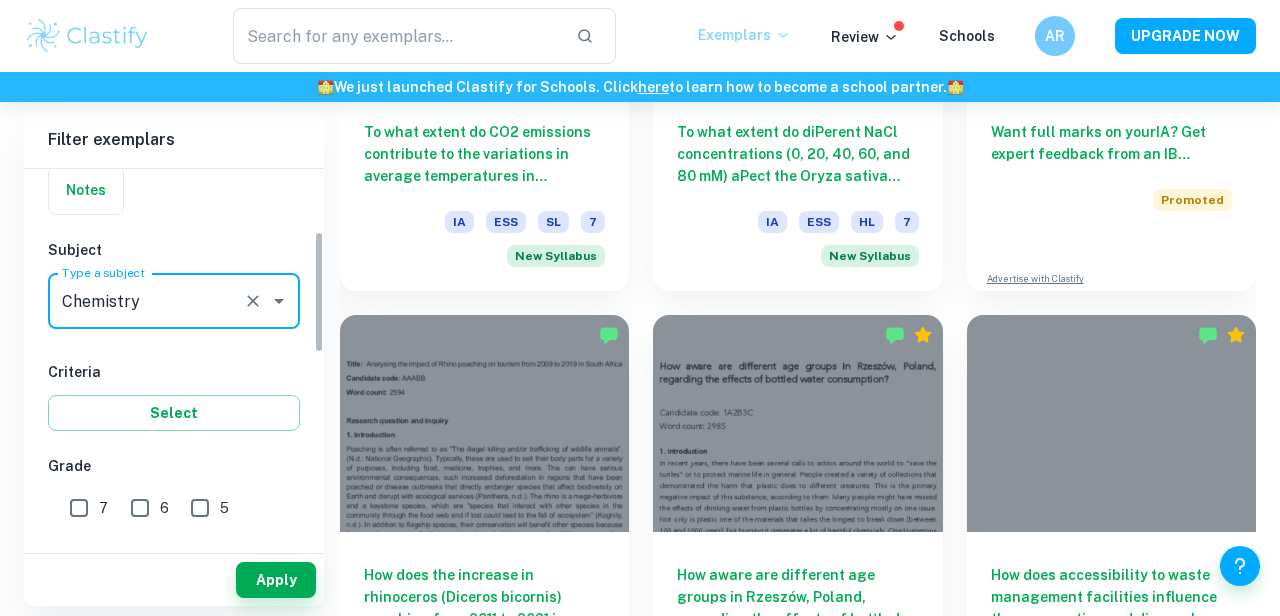 scroll, scrollTop: 203, scrollLeft: 0, axis: vertical 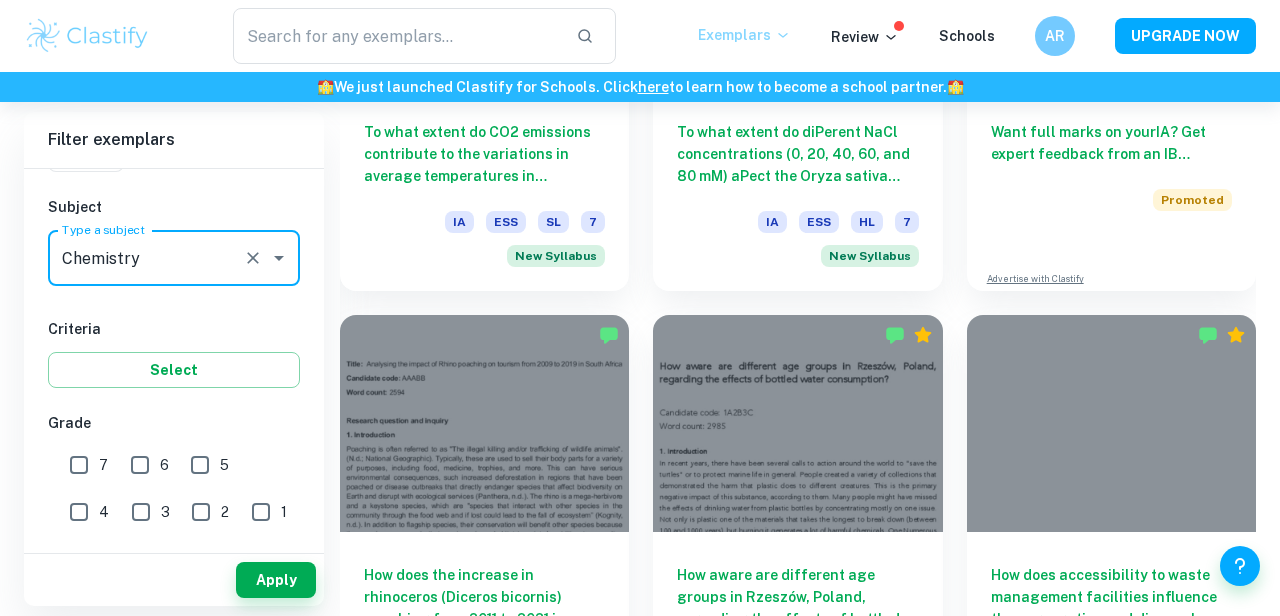 click on "7" at bounding box center [79, 465] 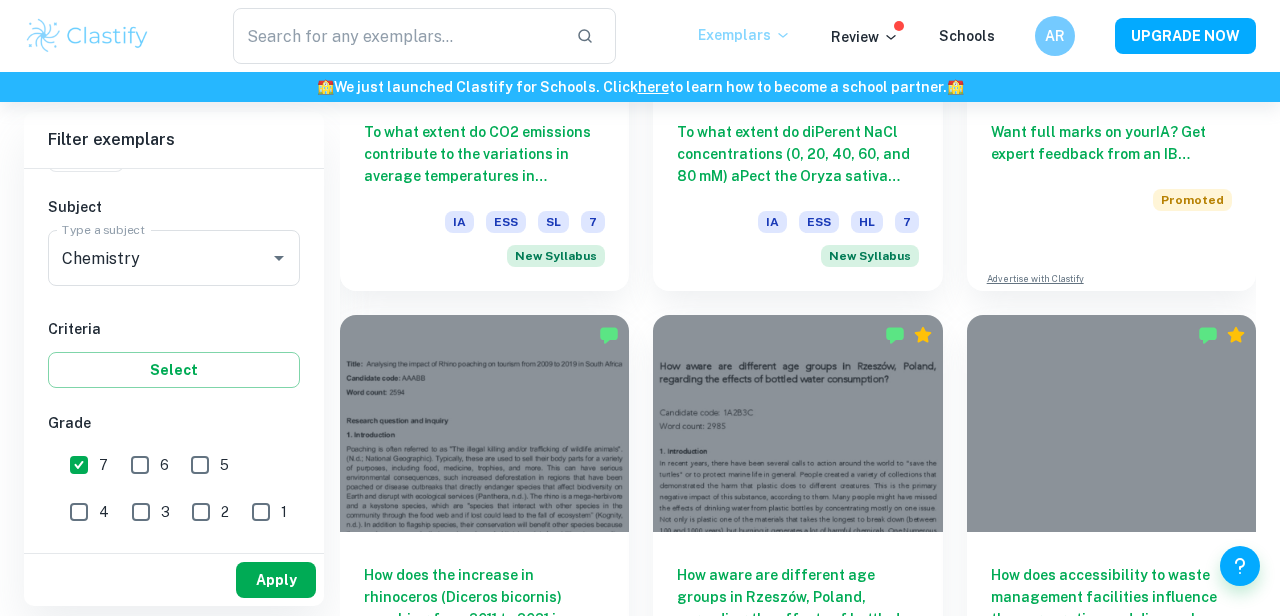 click on "Apply" at bounding box center [276, 580] 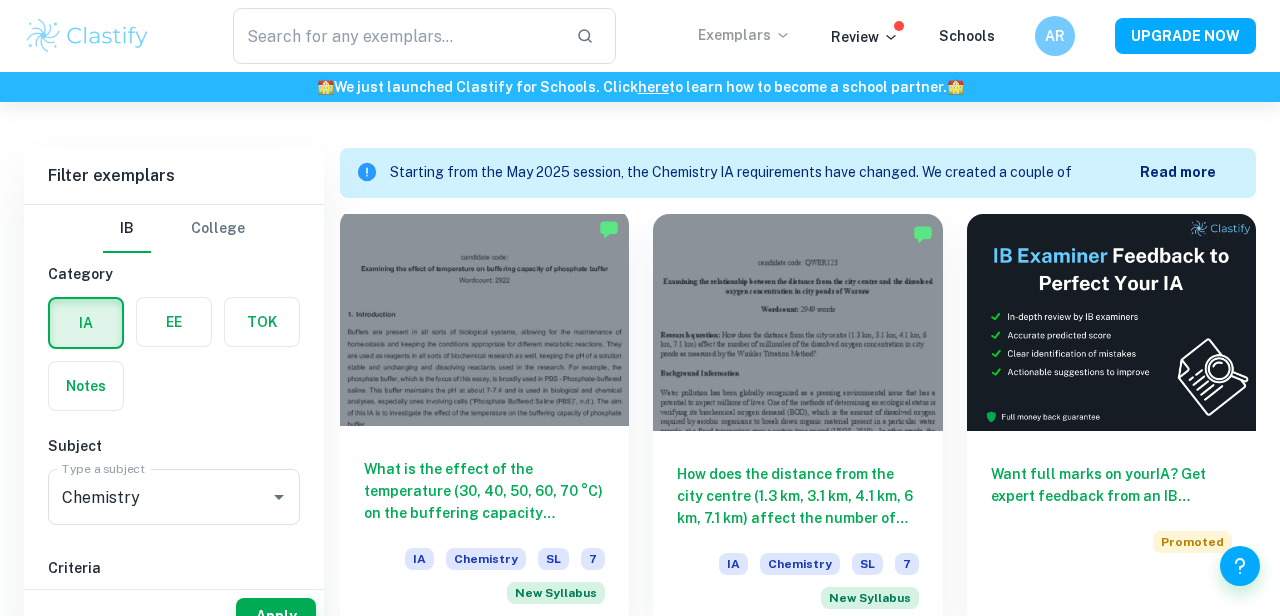 scroll, scrollTop: 639, scrollLeft: 0, axis: vertical 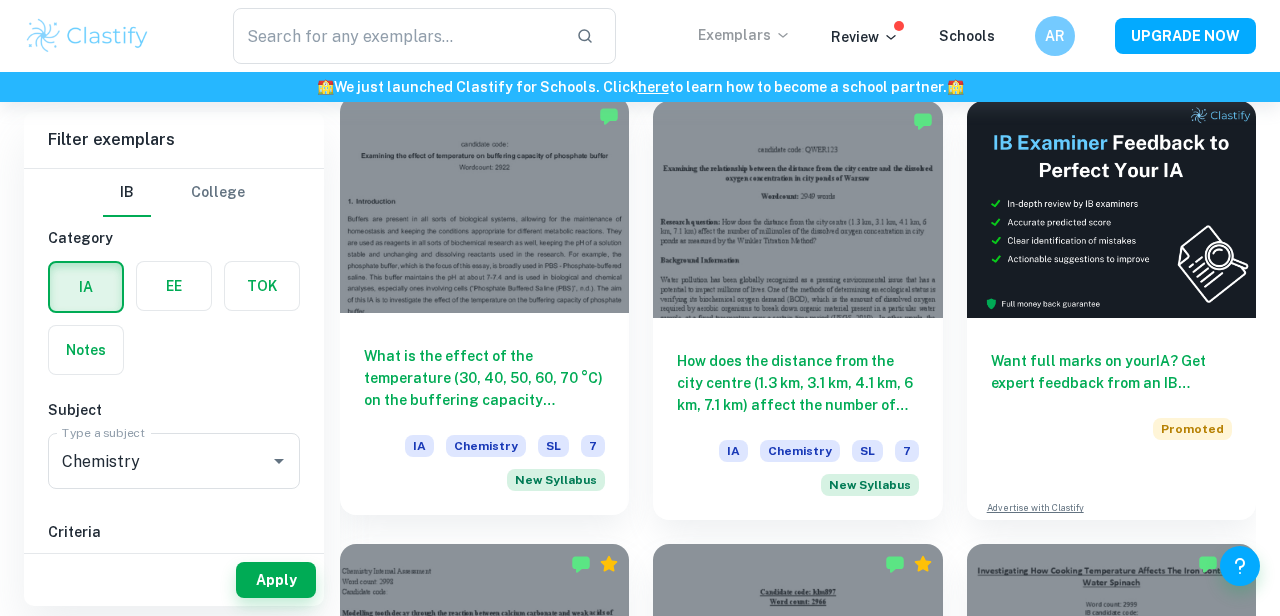click on "What is the effect of the temperature (30, 40, 50, 60, 70 °C) on the buffering capacity (mol/dm3) of phosphate buffer, as measured using titration with 0.1 mol/dm3 HCl?" at bounding box center (484, 378) 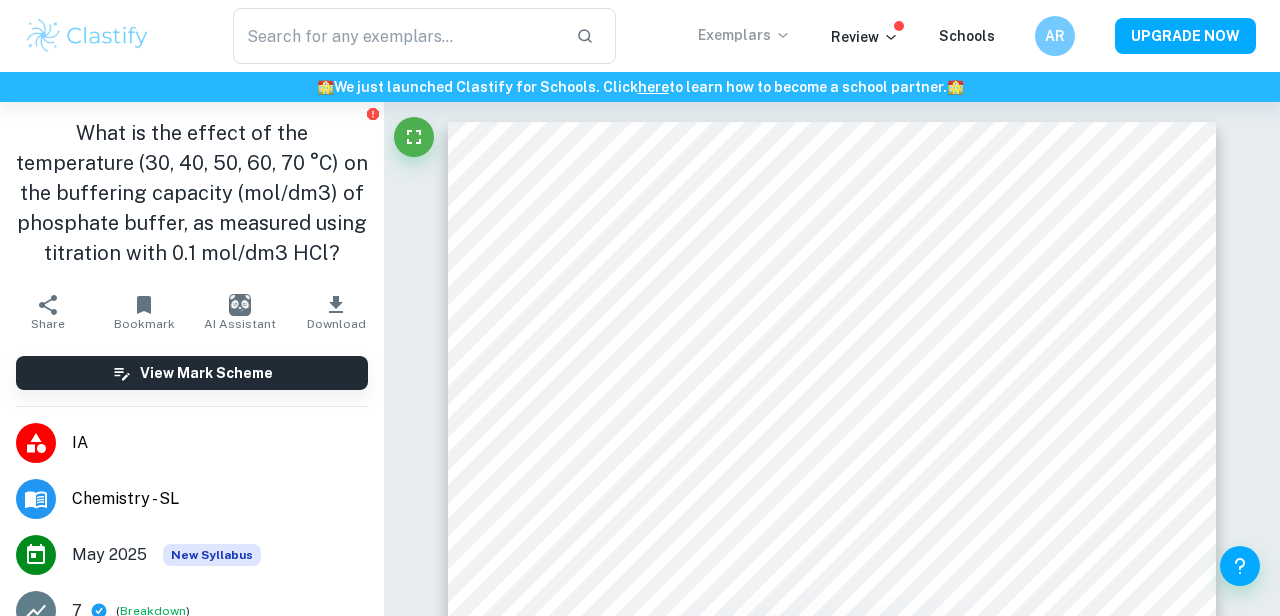 scroll, scrollTop: 206, scrollLeft: 0, axis: vertical 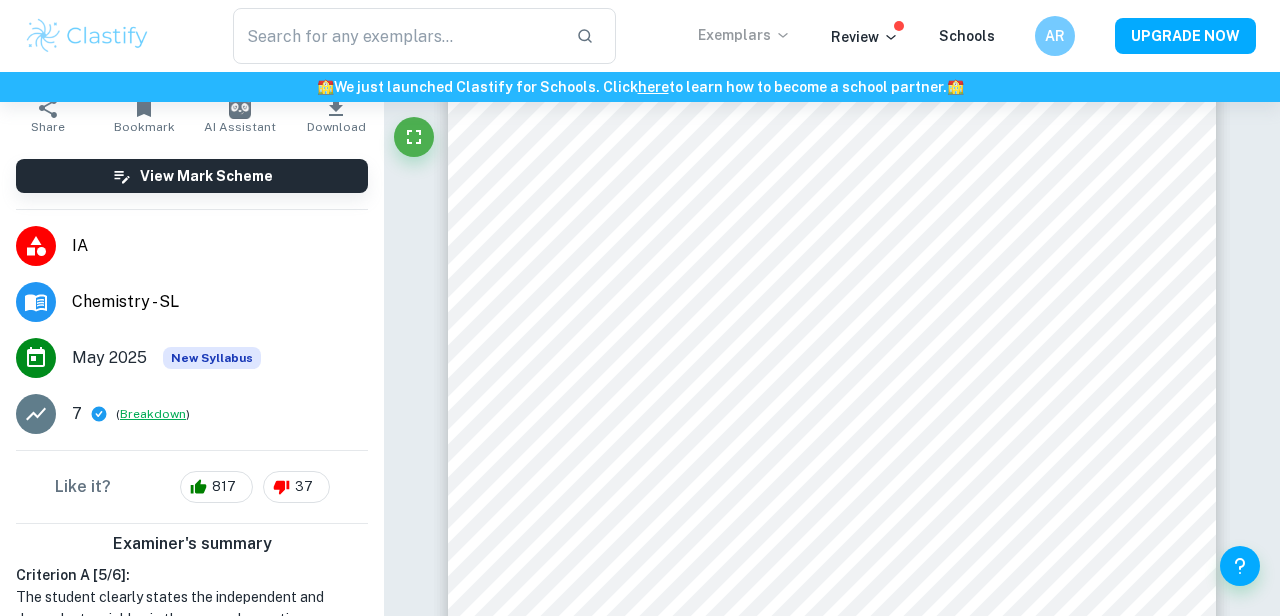 click on "Breakdown" at bounding box center [153, 414] 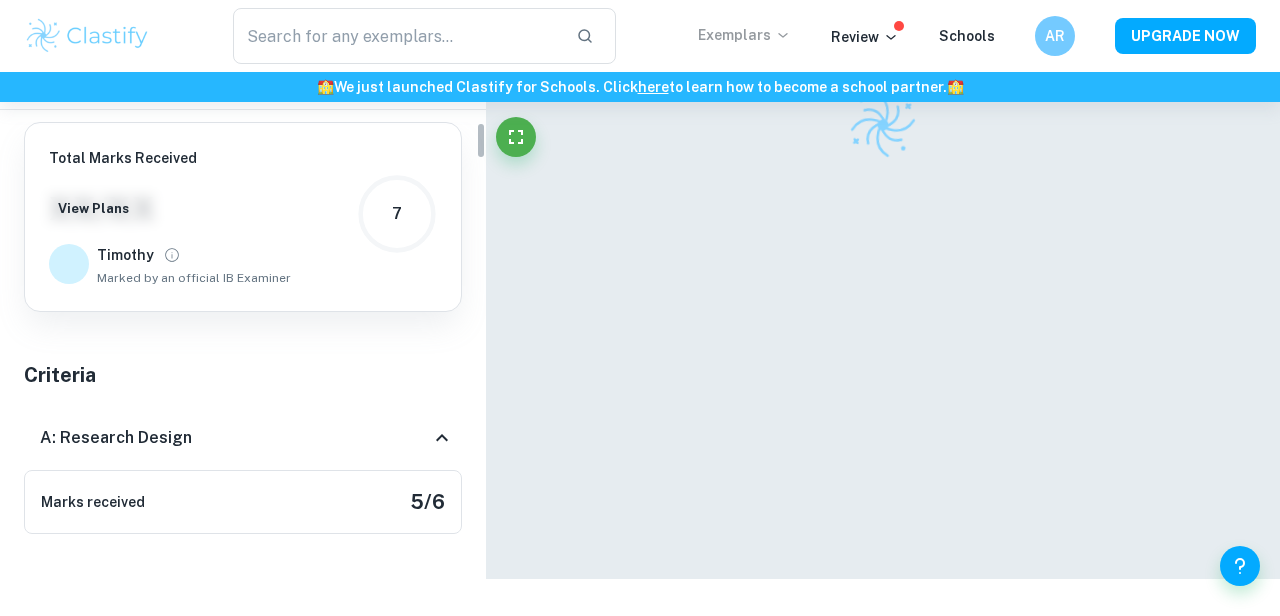 scroll, scrollTop: 102, scrollLeft: 0, axis: vertical 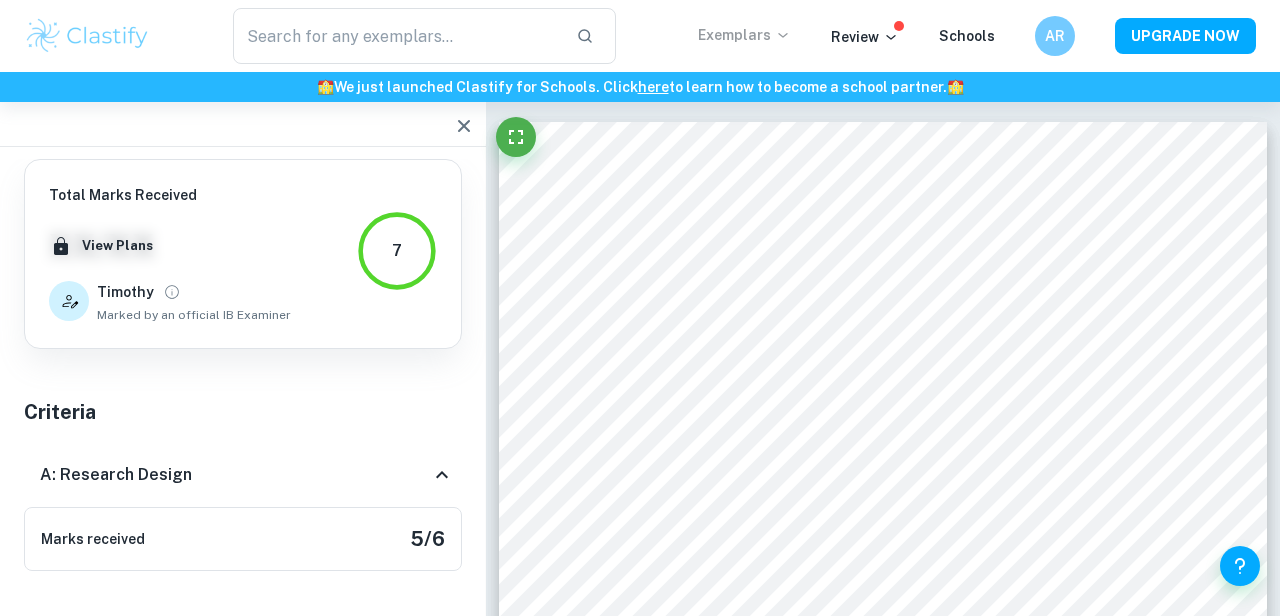 click 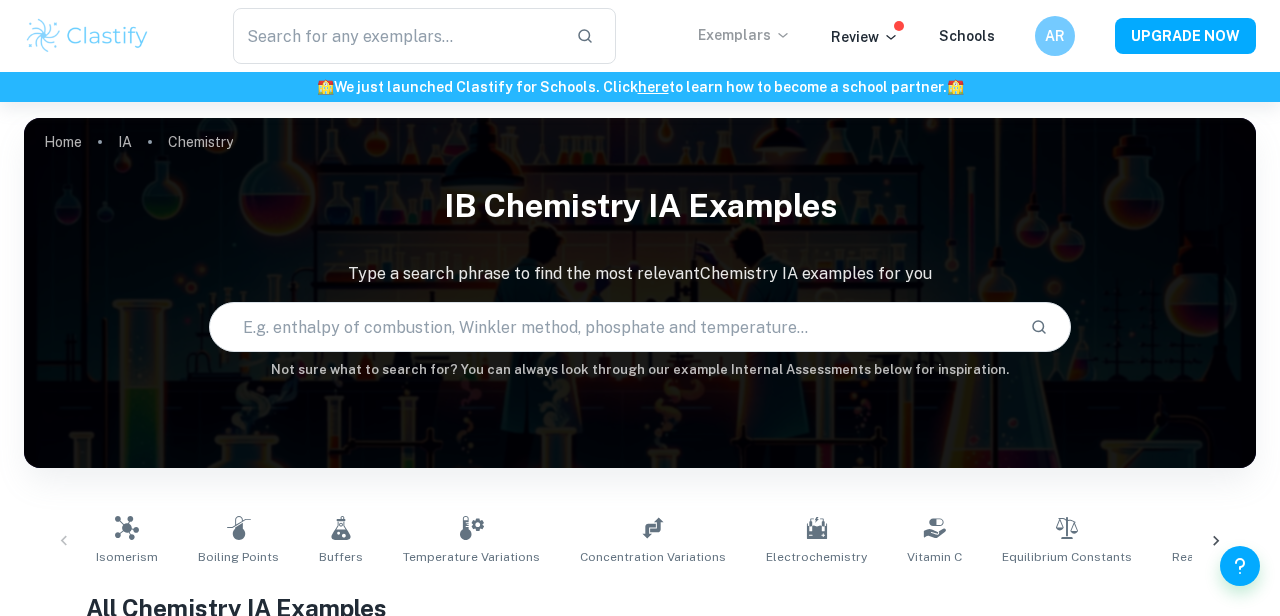 scroll, scrollTop: 639, scrollLeft: 0, axis: vertical 